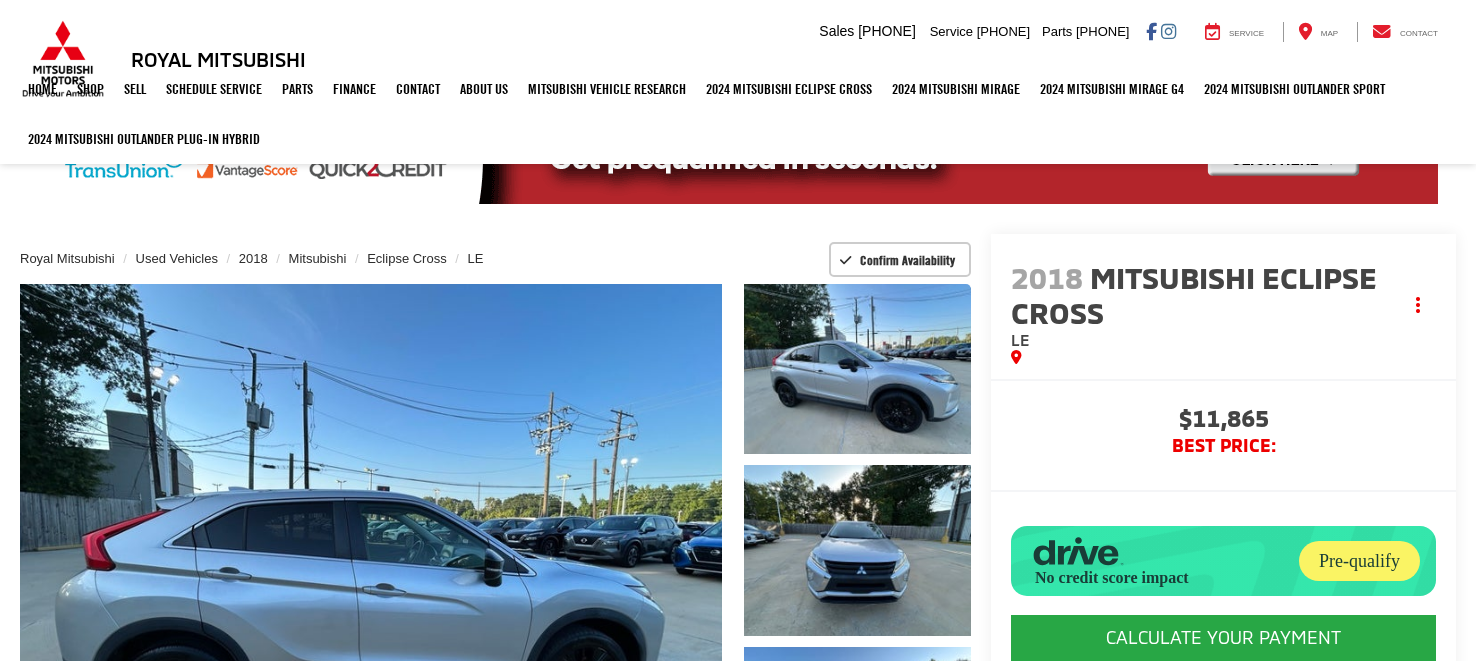 scroll, scrollTop: 0, scrollLeft: 0, axis: both 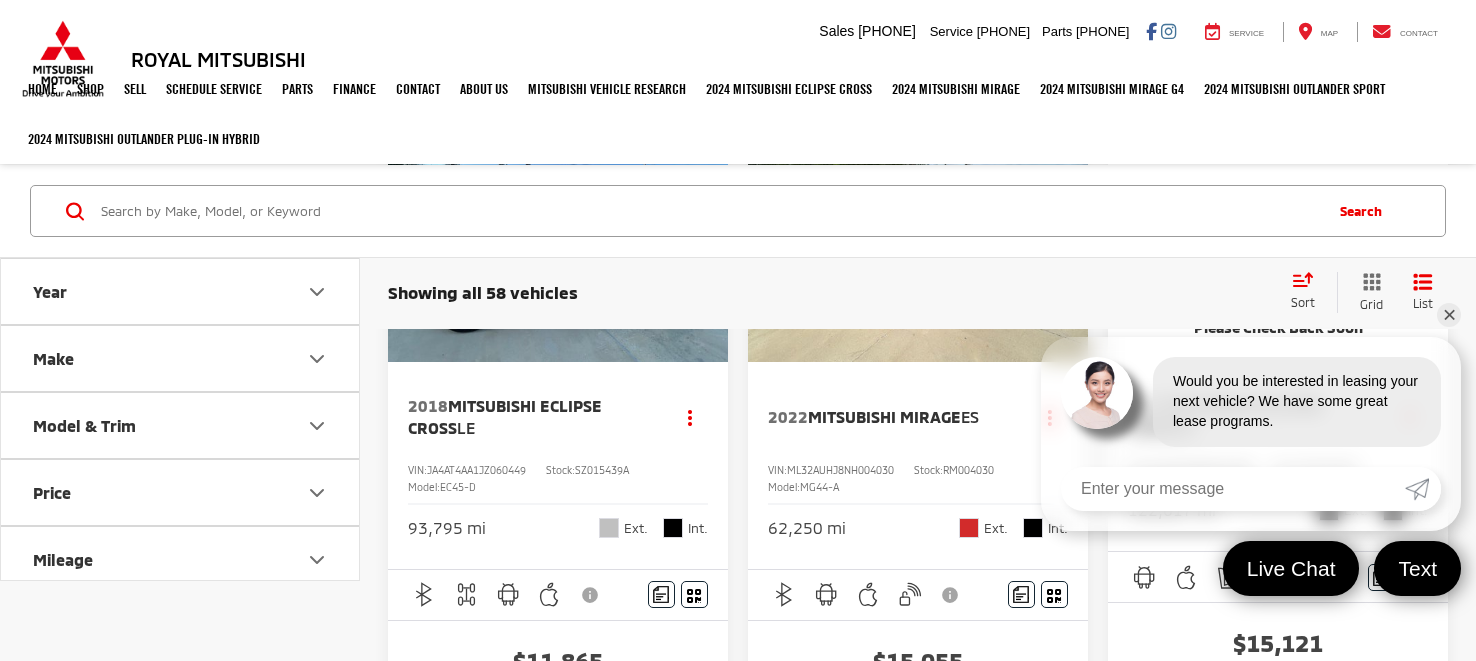 click on "✕" at bounding box center [1449, 315] 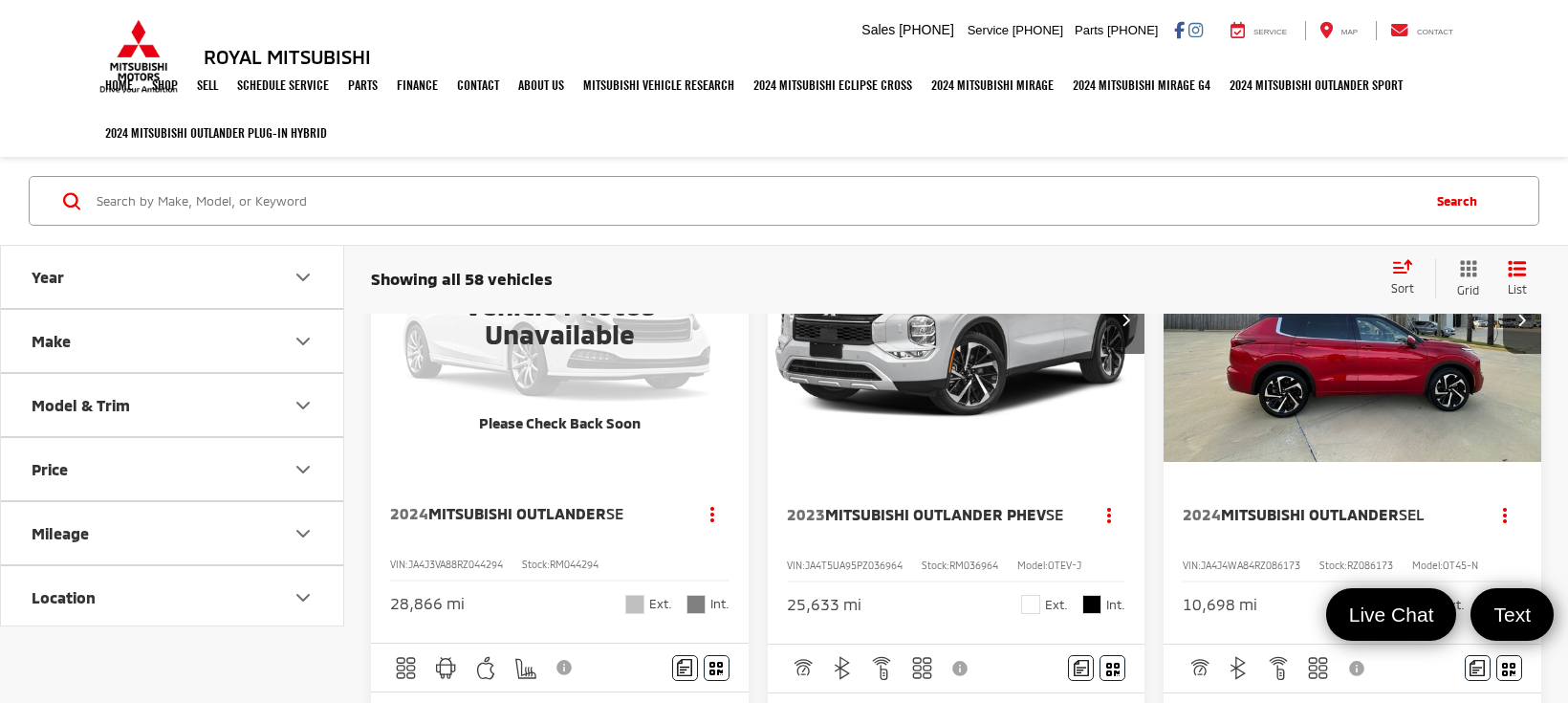 scroll, scrollTop: 2745, scrollLeft: 0, axis: vertical 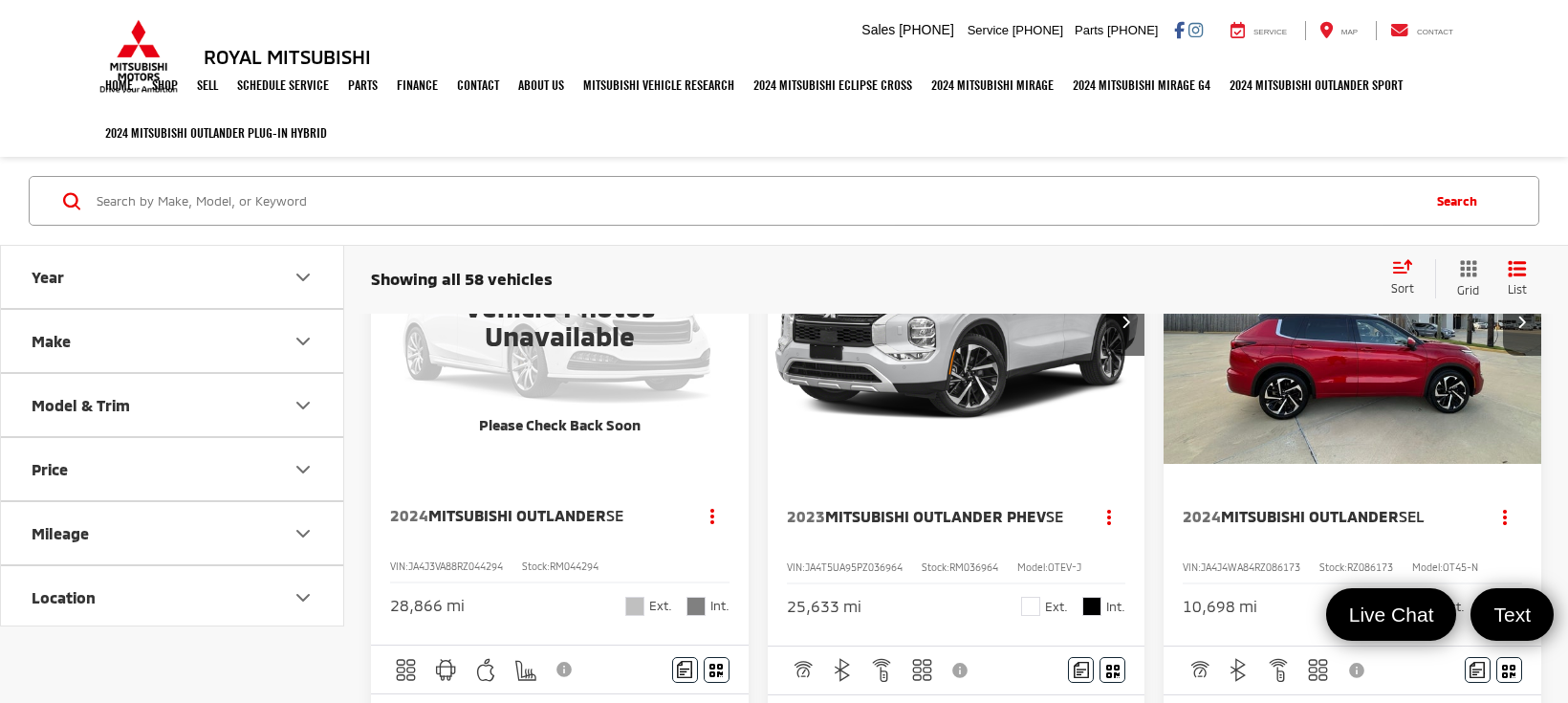 click at bounding box center [957, 322] 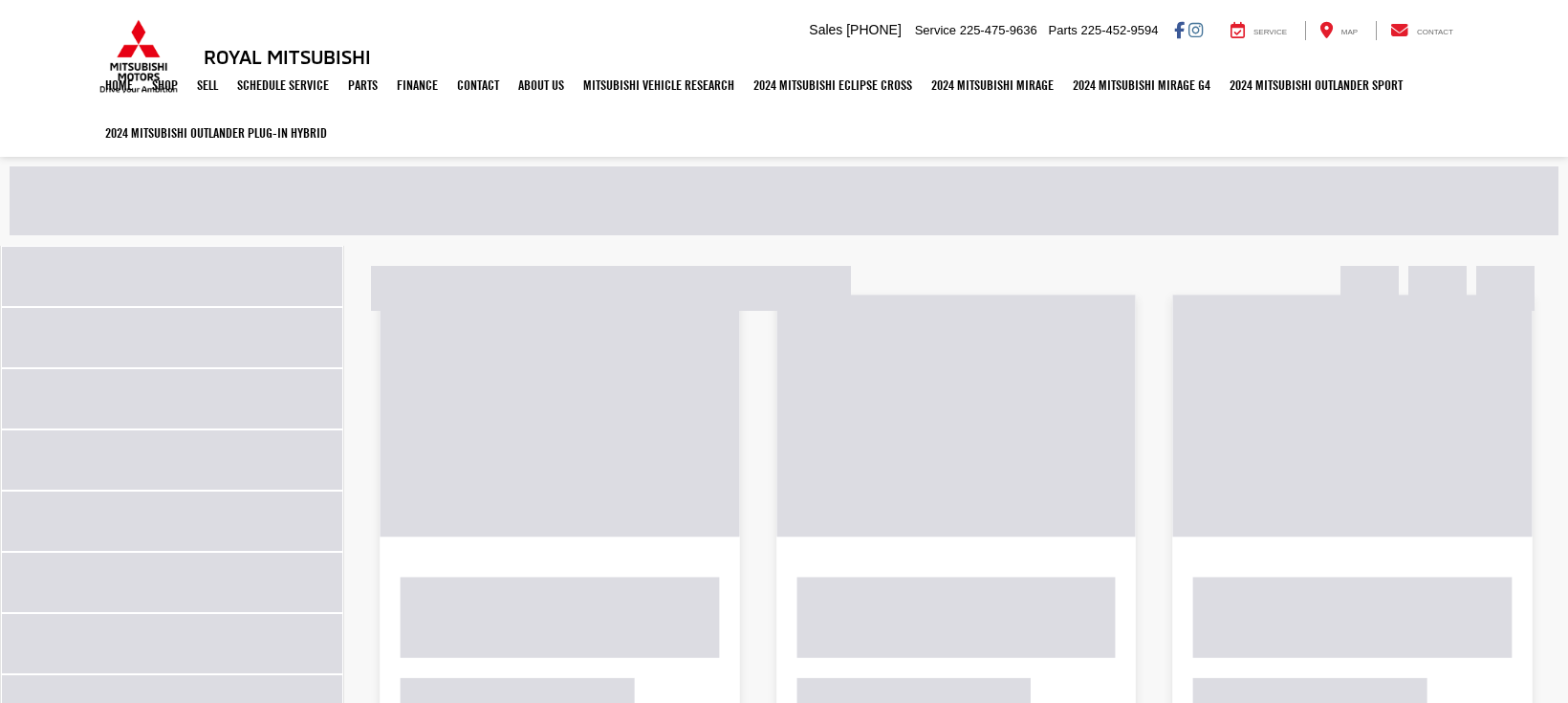scroll, scrollTop: 0, scrollLeft: 0, axis: both 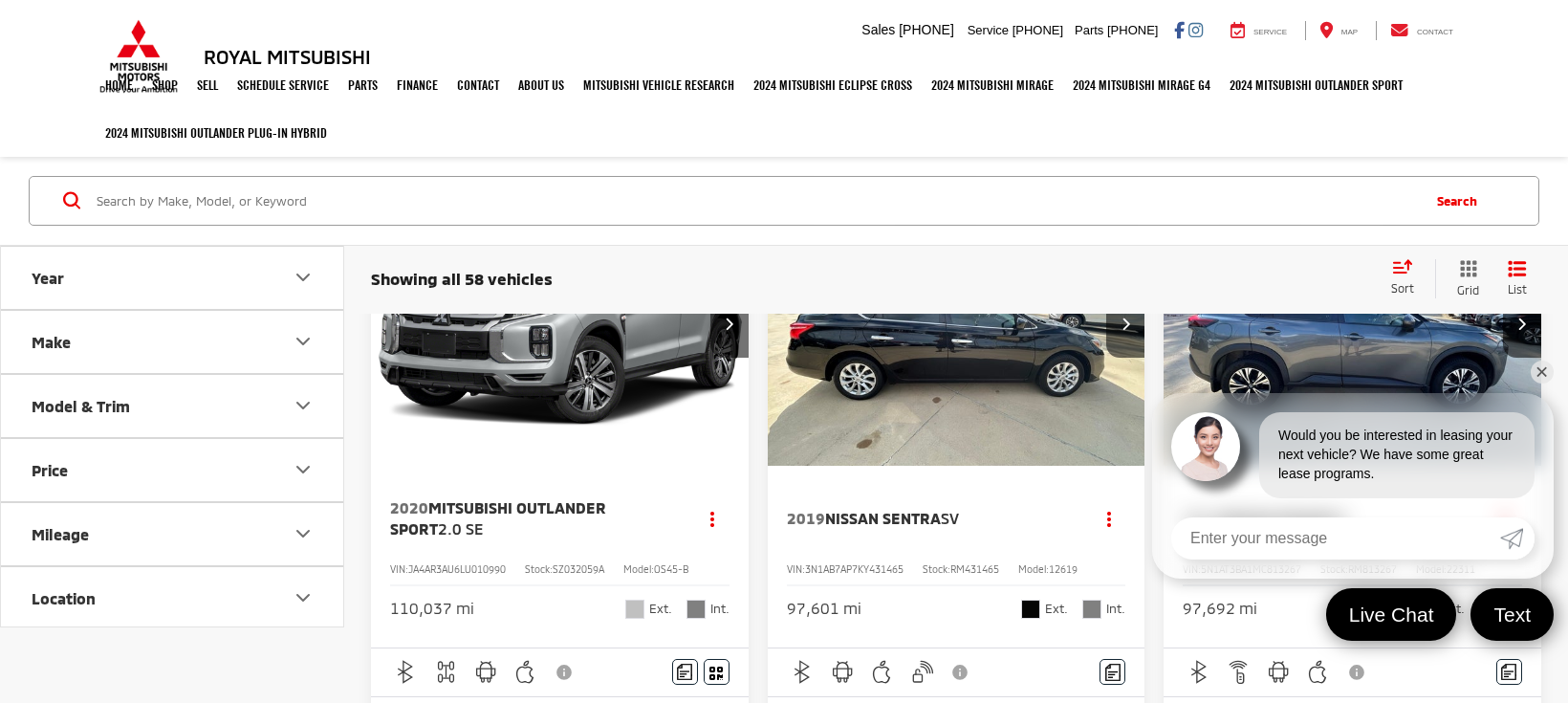 click on "✕" at bounding box center [1542, 372] 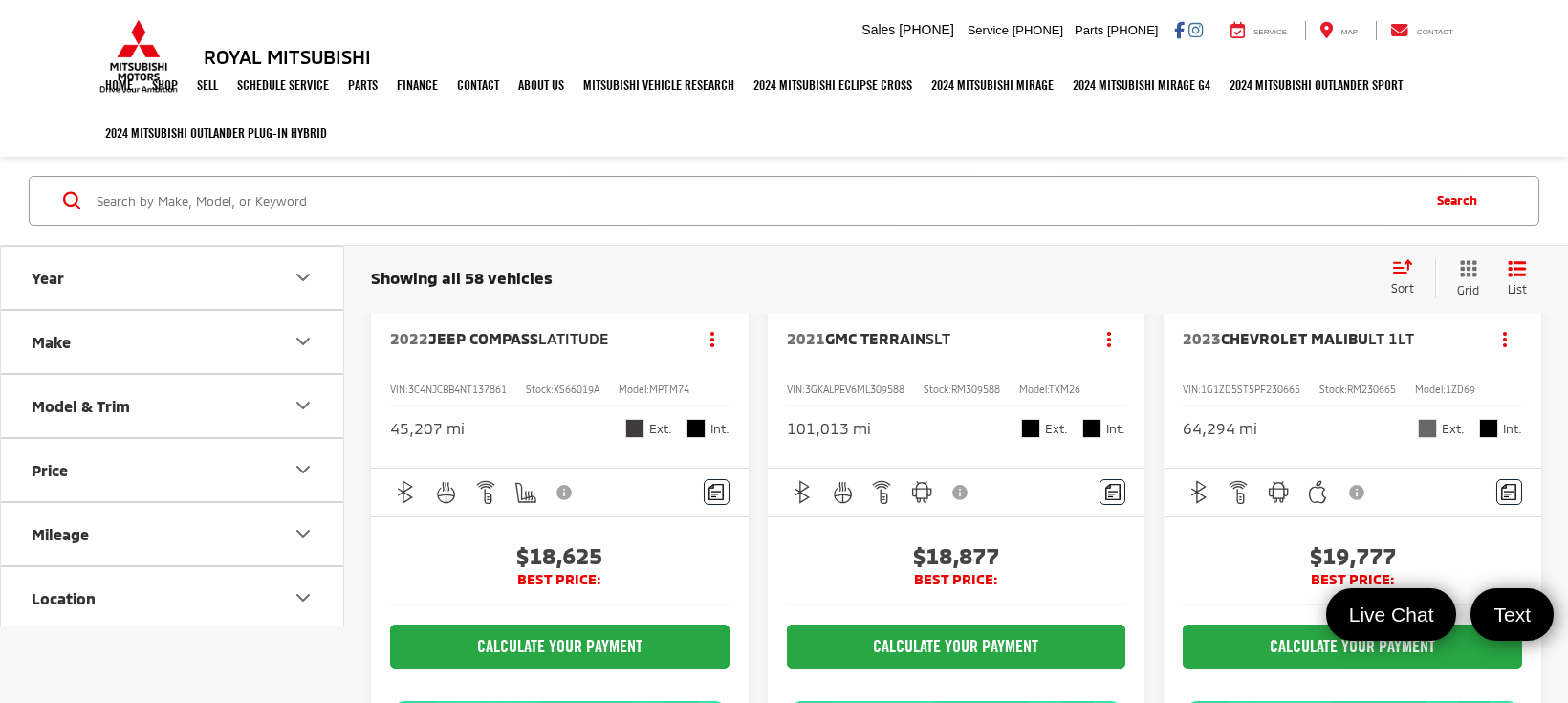 scroll, scrollTop: 4759, scrollLeft: 0, axis: vertical 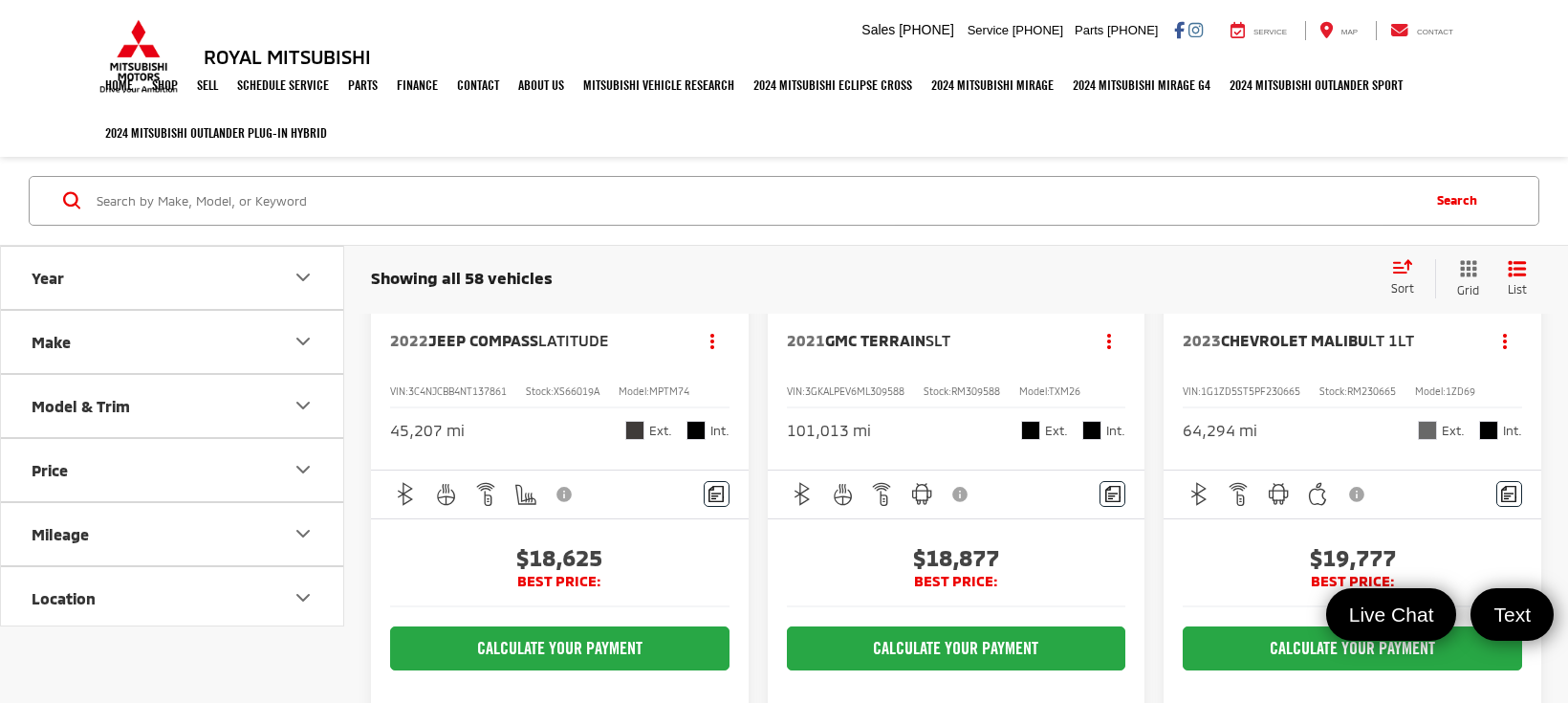 click on "BEST PRICE:" at bounding box center [956, 582] 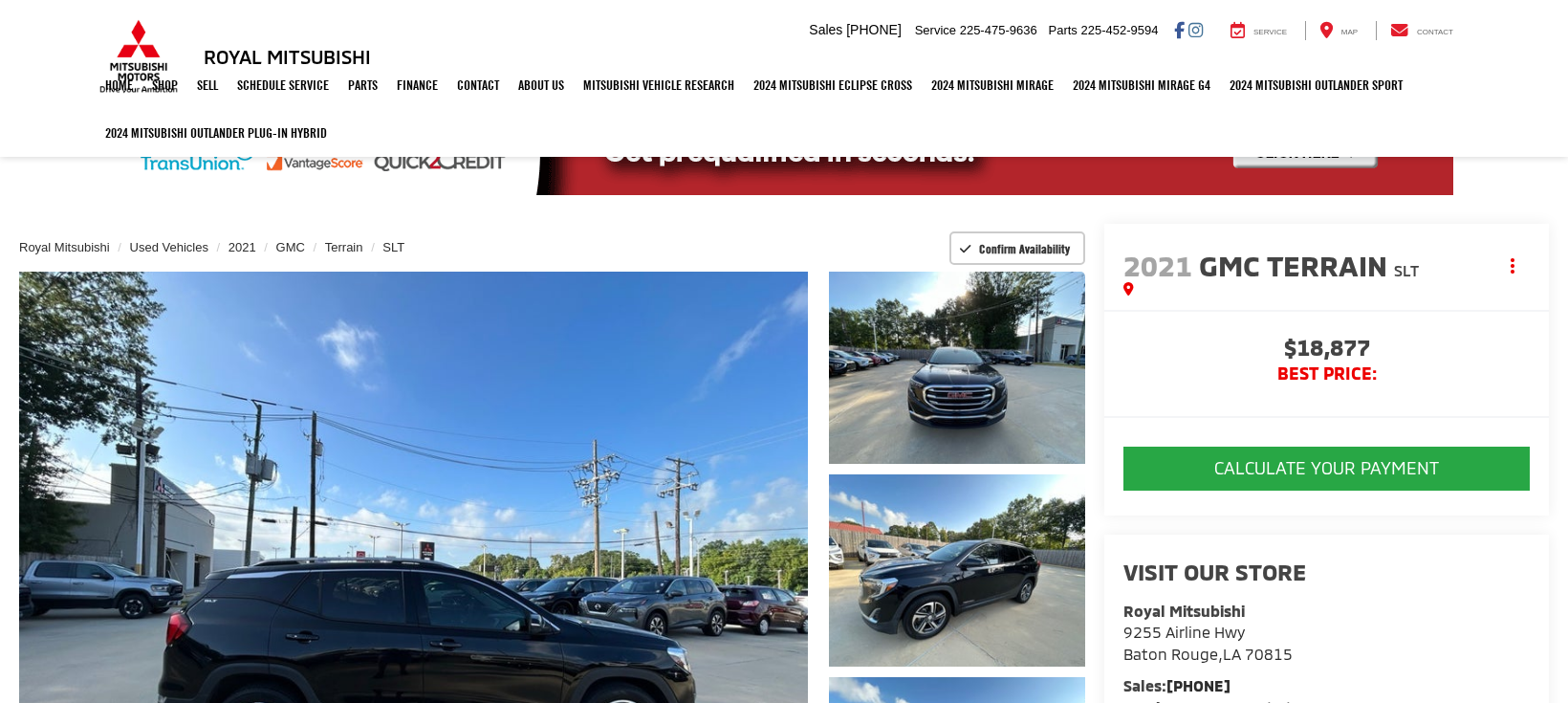 scroll, scrollTop: 0, scrollLeft: 0, axis: both 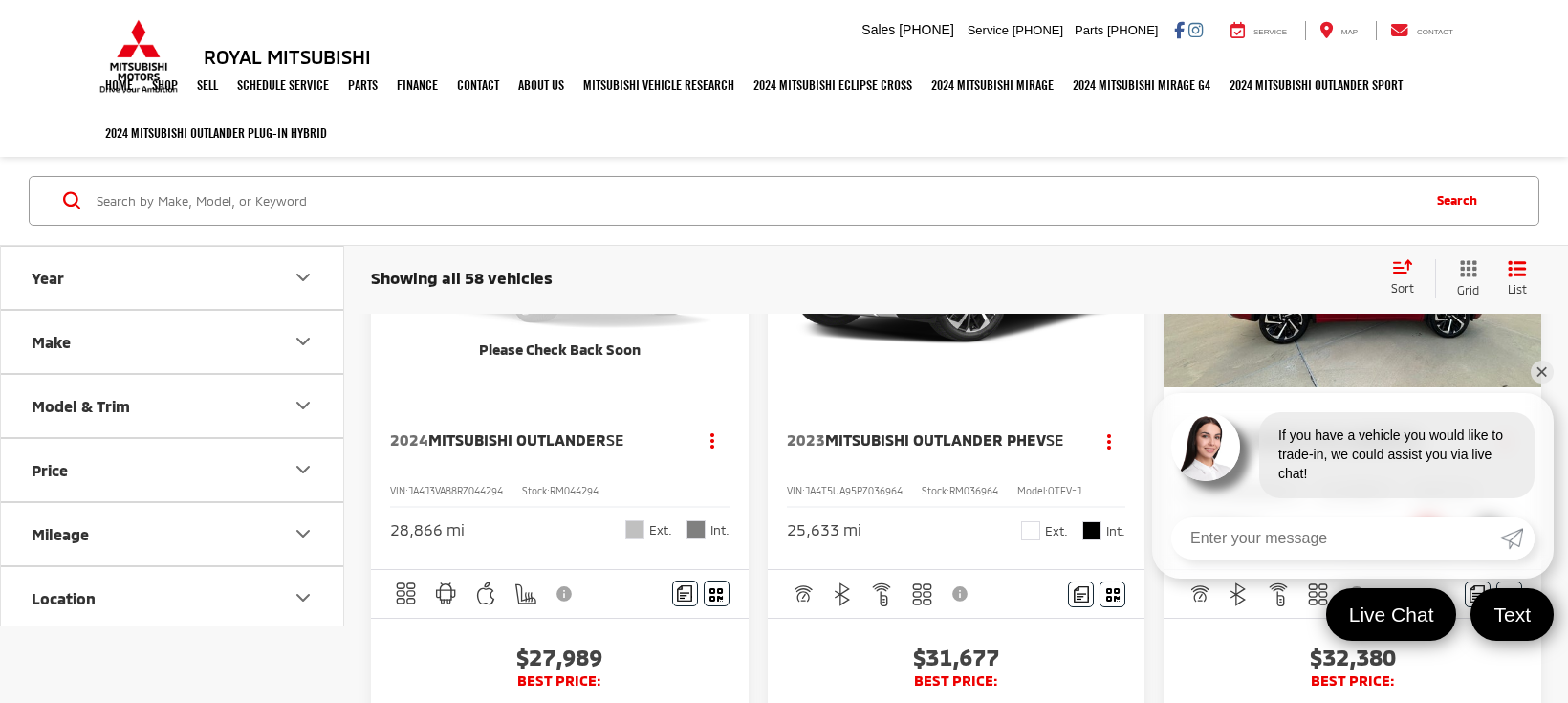 click on "✕" at bounding box center [1542, 372] 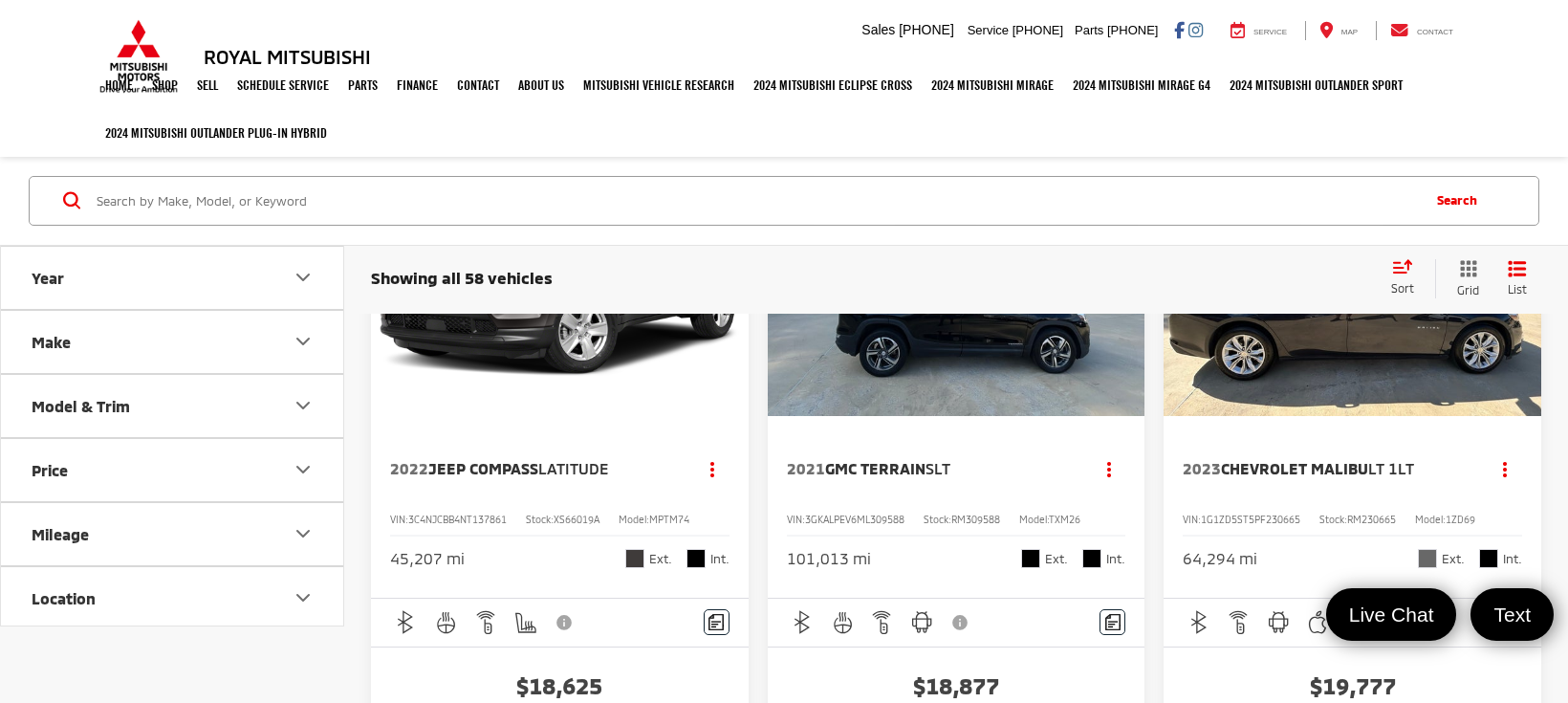 scroll, scrollTop: 4628, scrollLeft: 0, axis: vertical 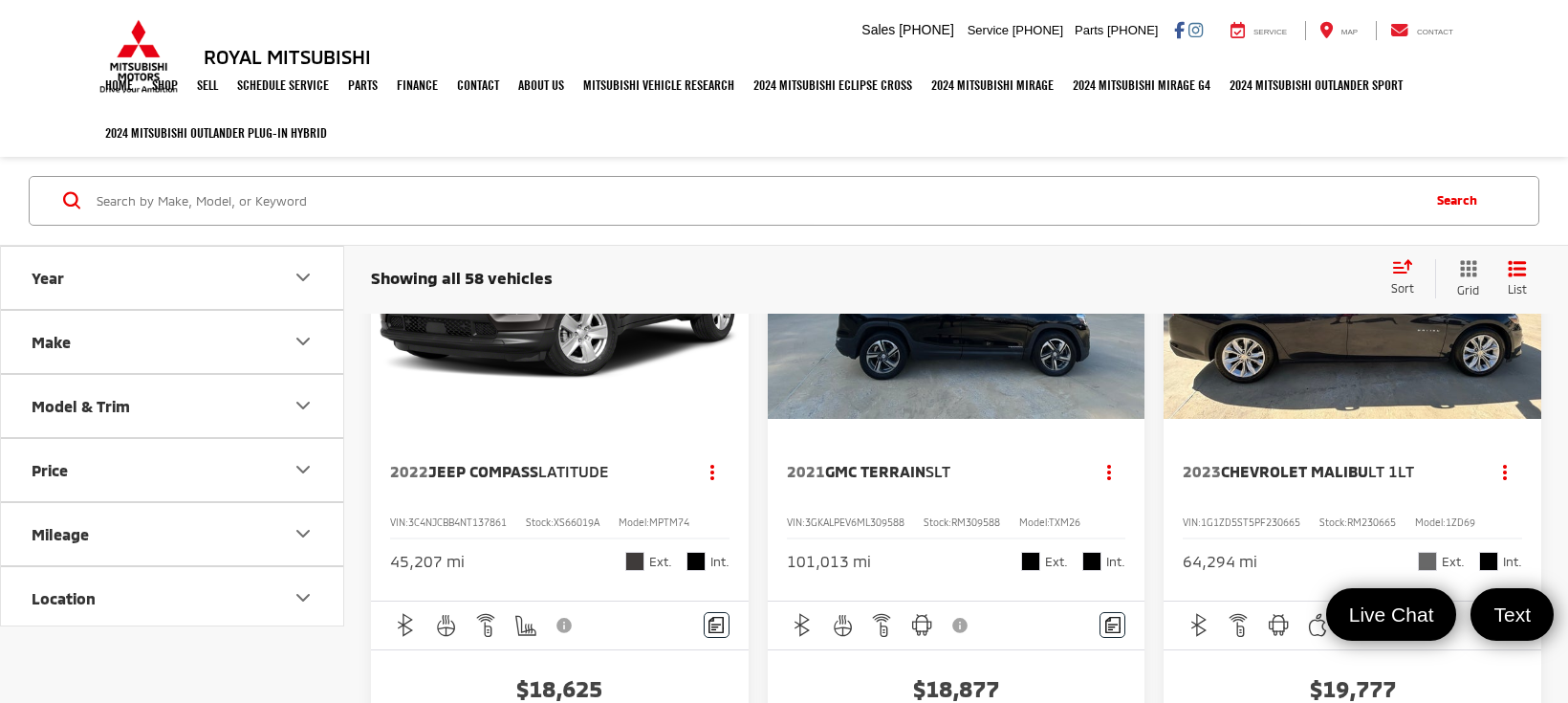 click at bounding box center [560, 277] 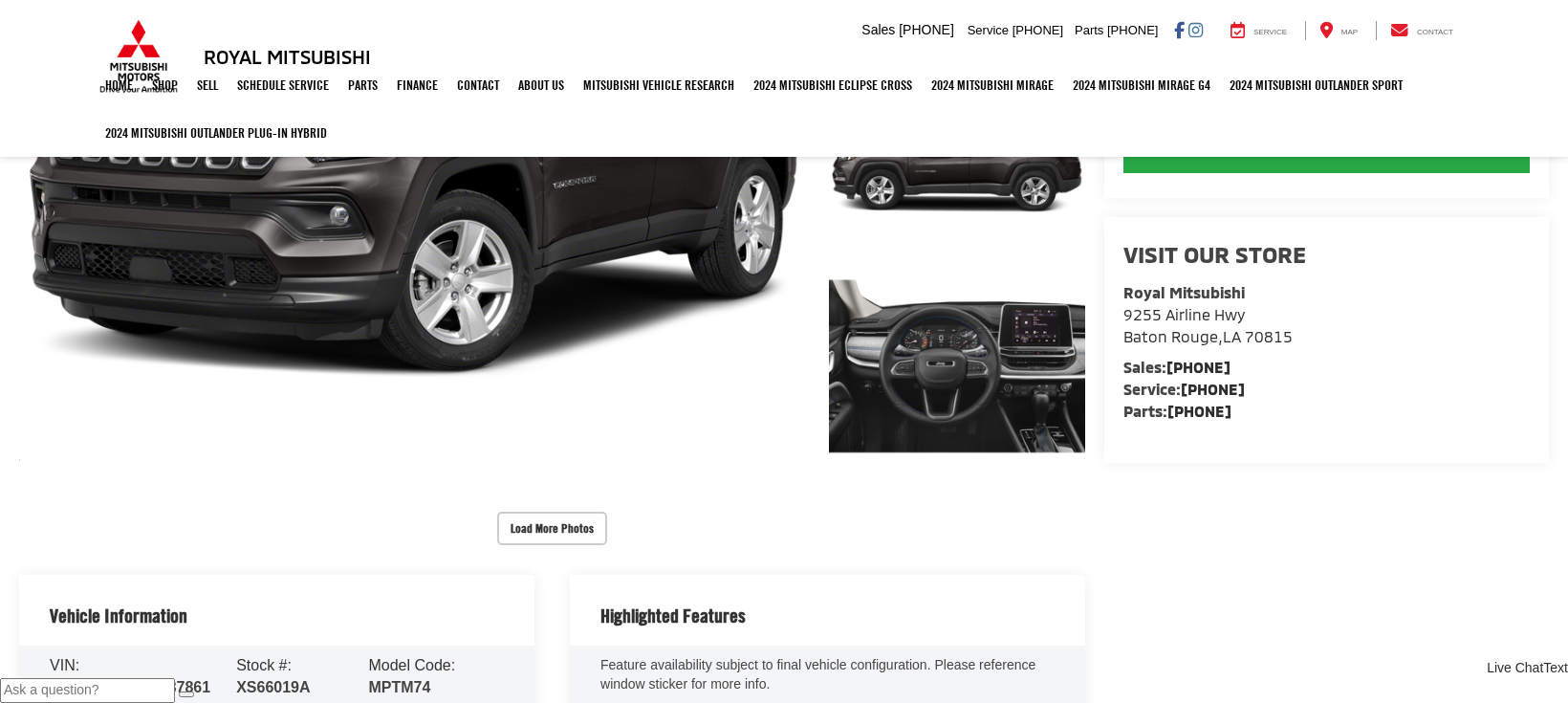 scroll, scrollTop: 600, scrollLeft: 0, axis: vertical 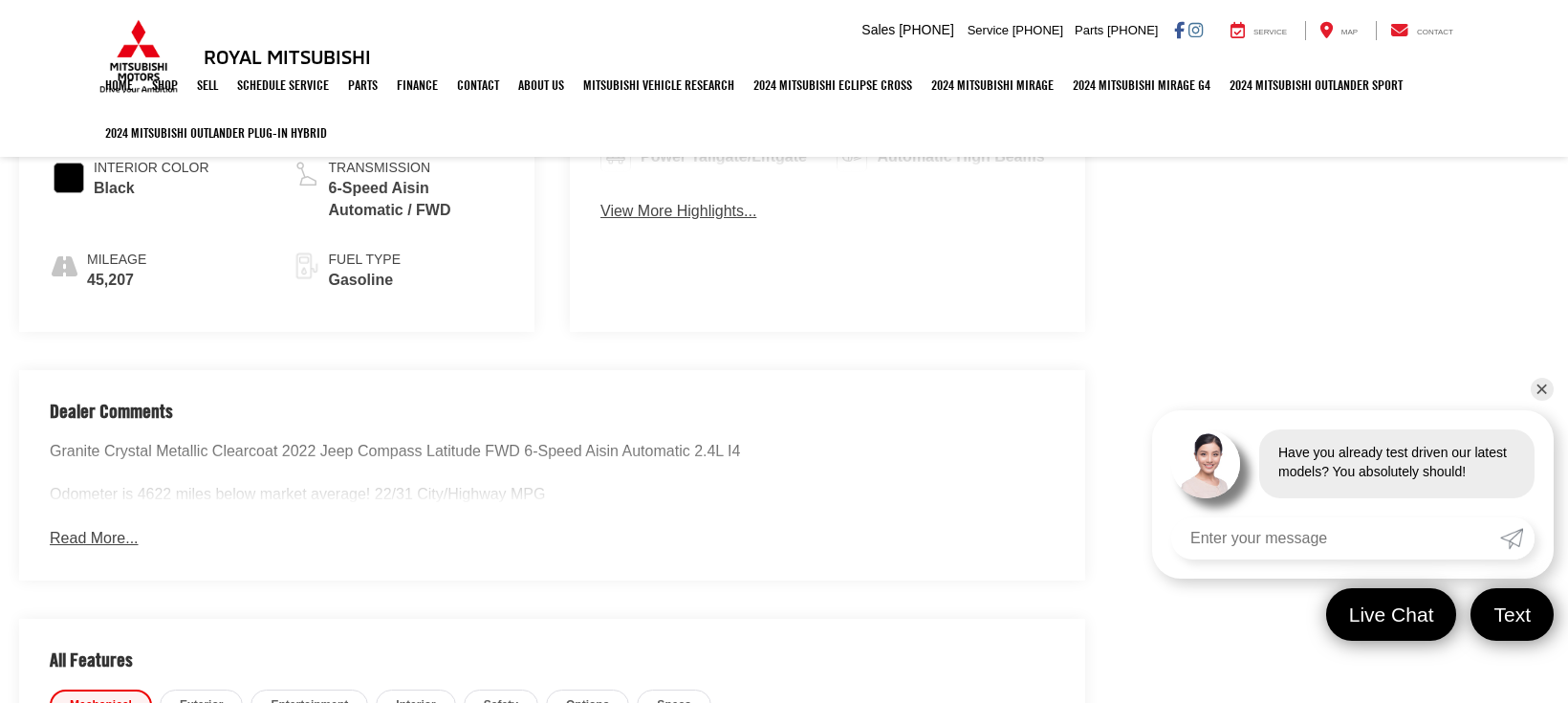click on "Read More..." at bounding box center (94, 538) 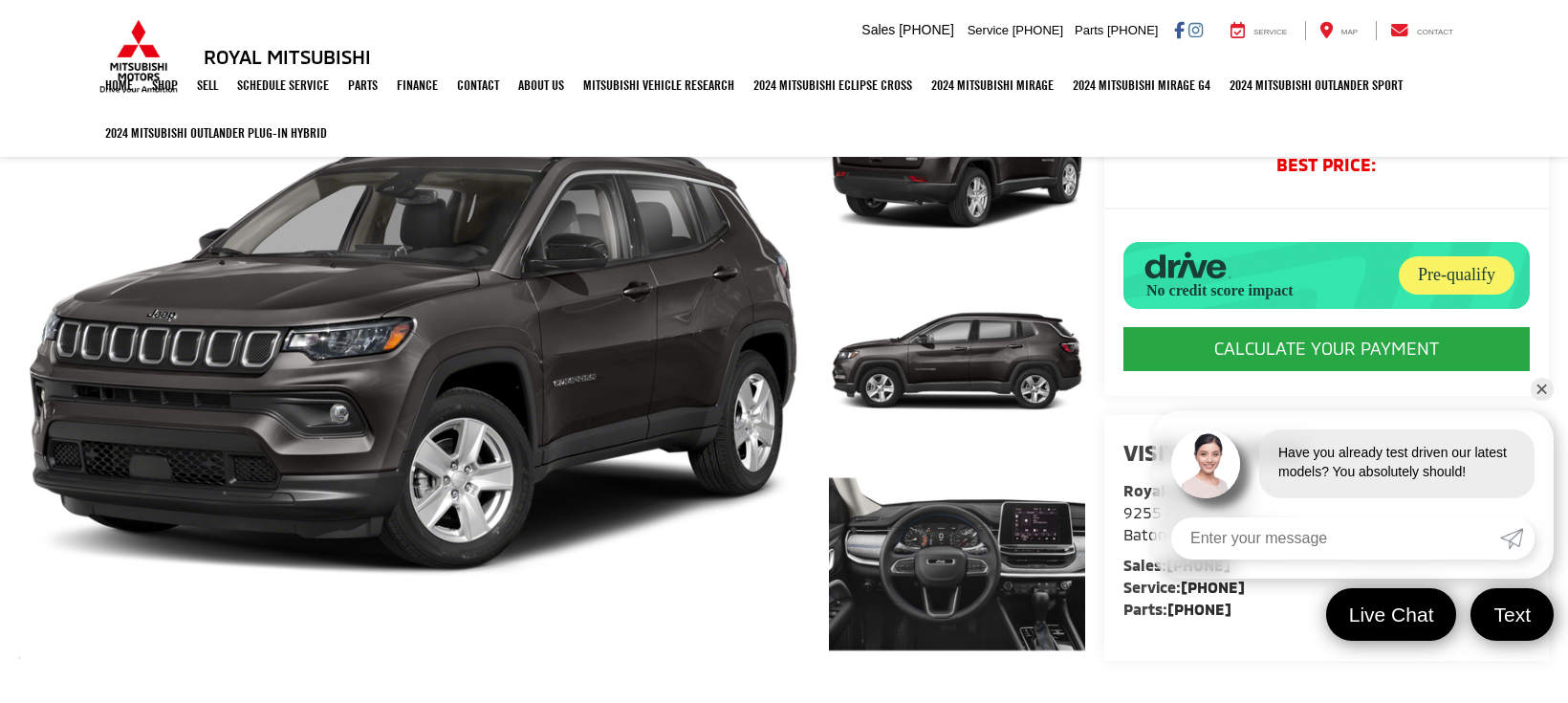 scroll, scrollTop: 0, scrollLeft: 0, axis: both 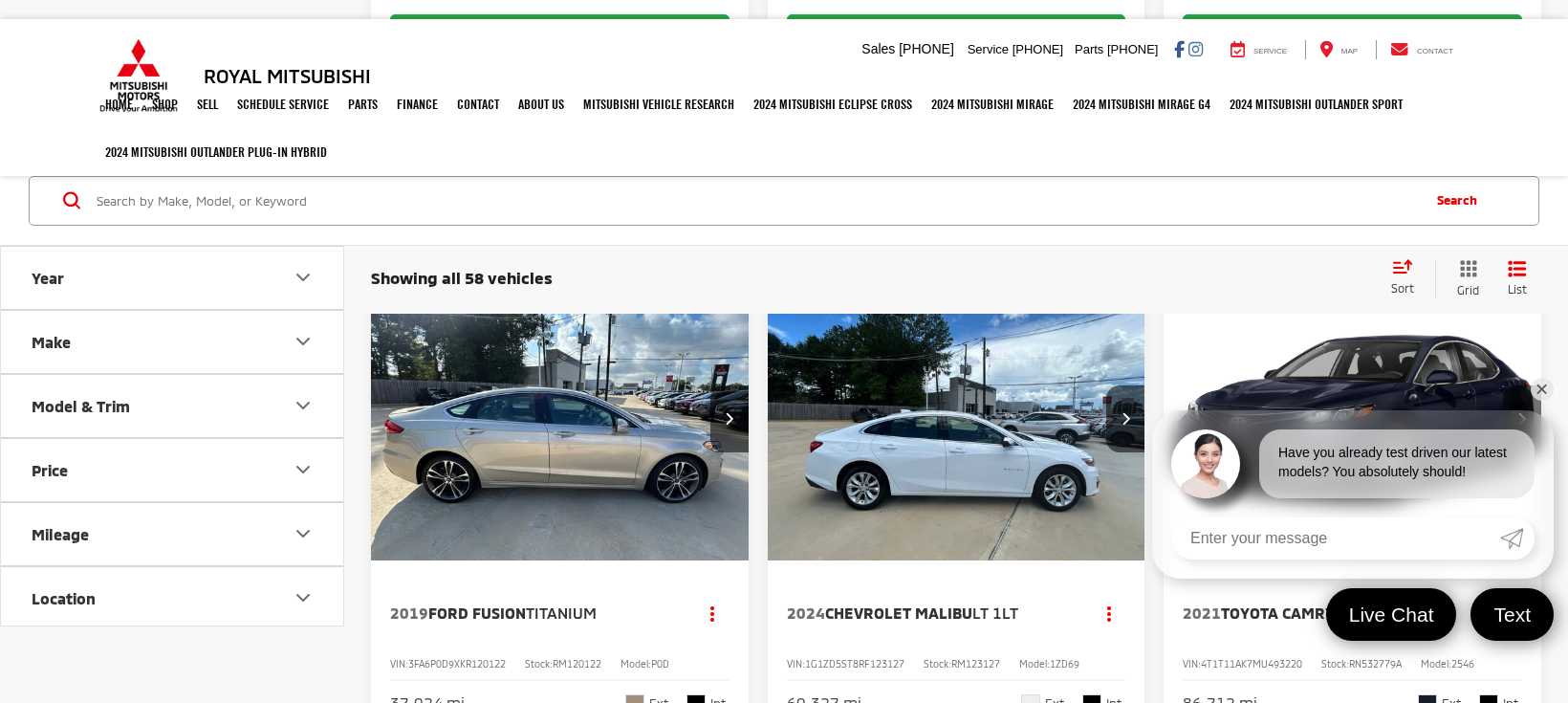 click at bounding box center (560, 420) 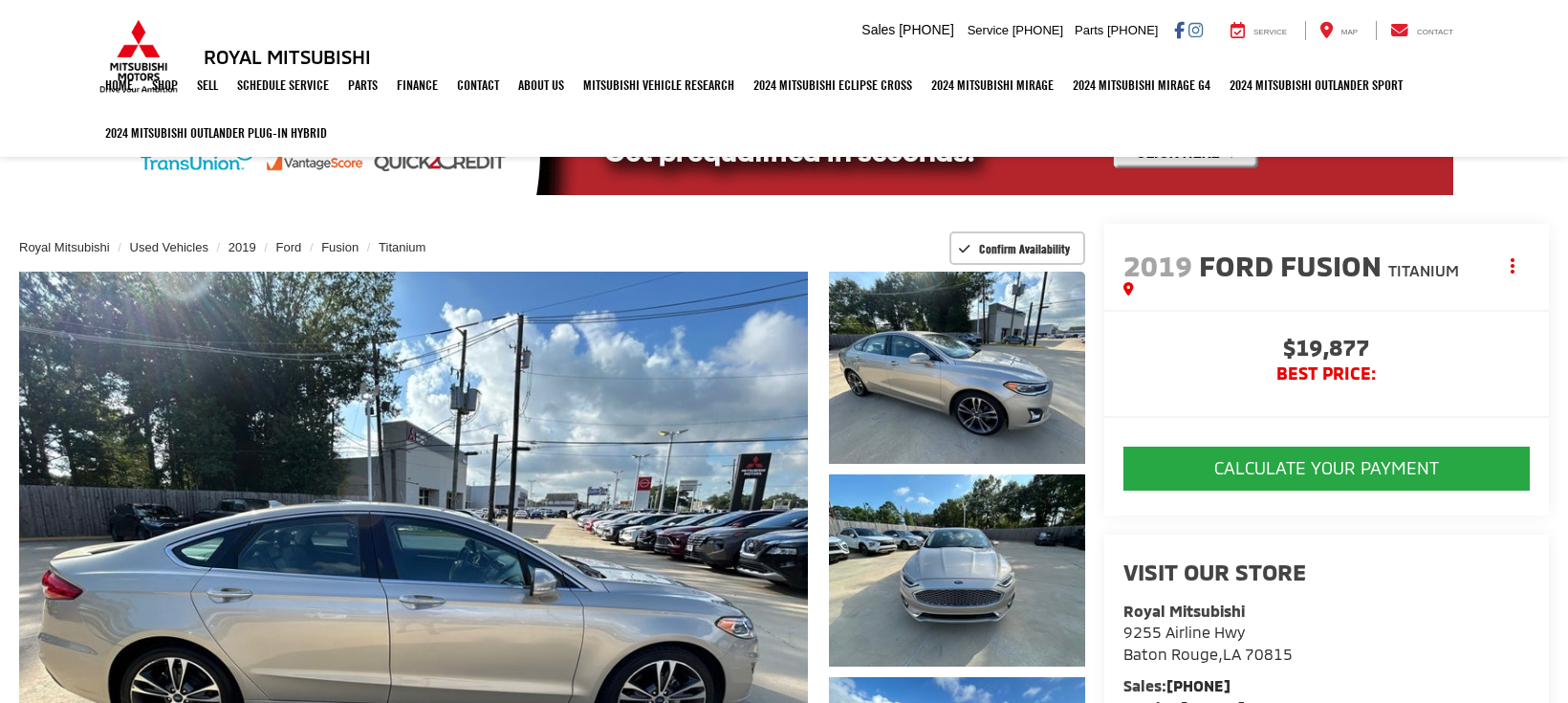 scroll, scrollTop: 115, scrollLeft: 0, axis: vertical 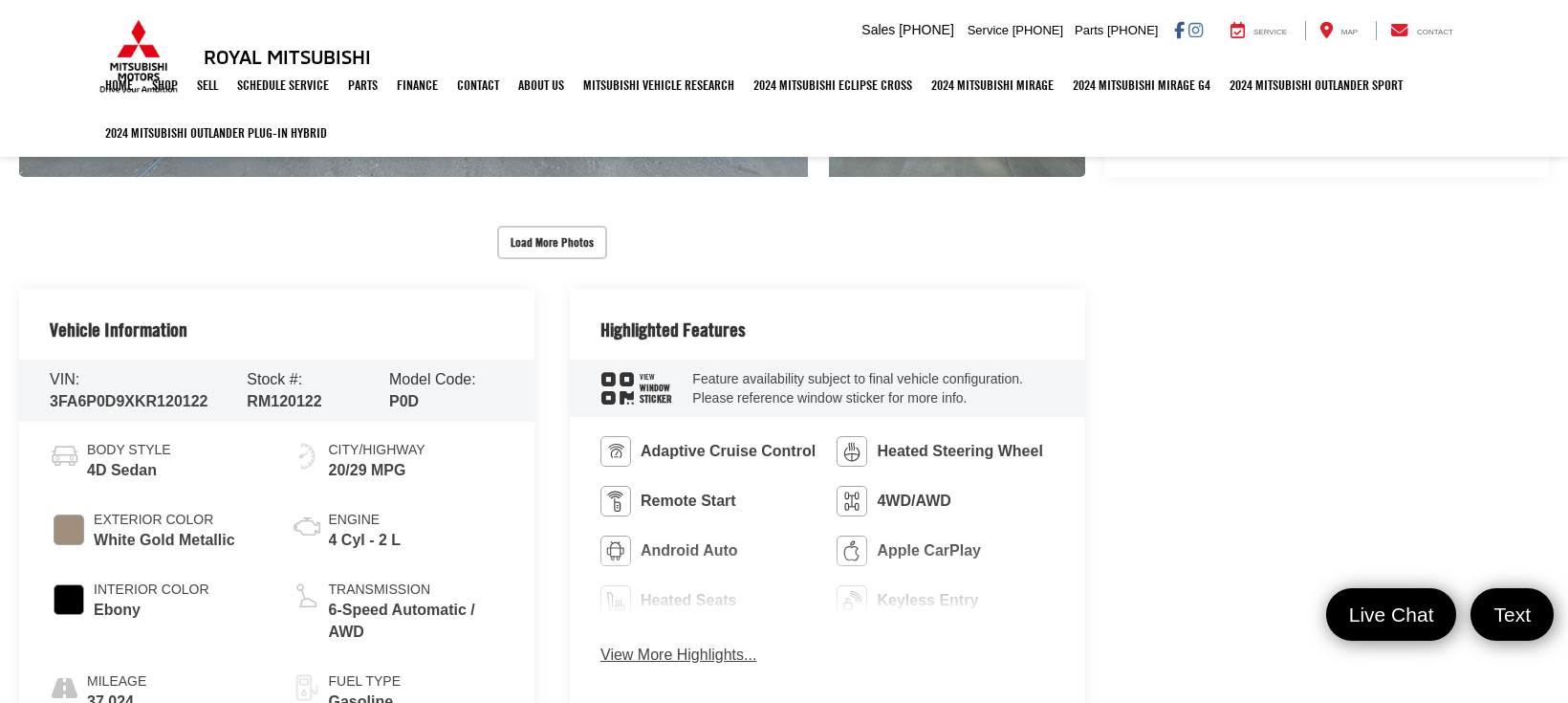 click on "Load More Photos" at bounding box center (552, 232) 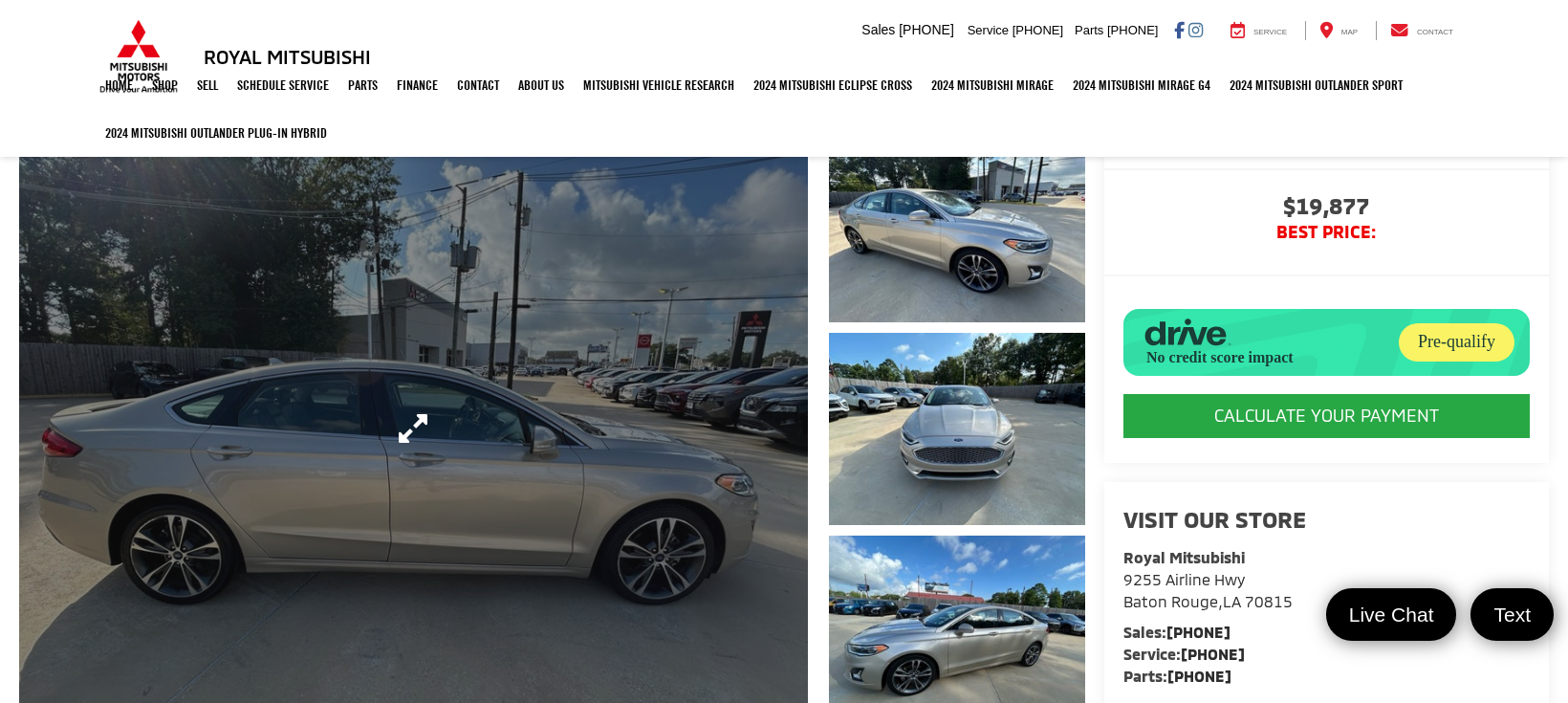 scroll, scrollTop: 207, scrollLeft: 0, axis: vertical 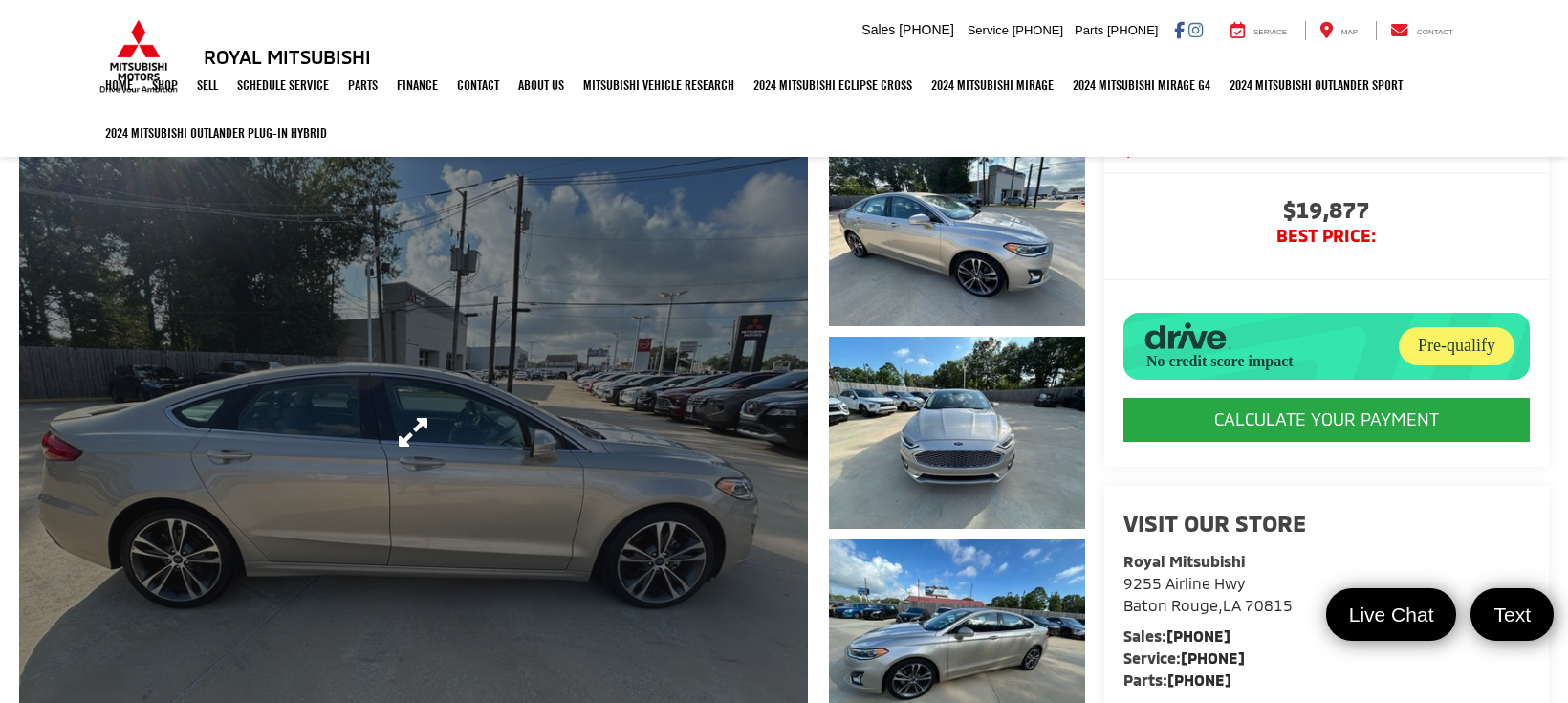 click at bounding box center (413, 432) 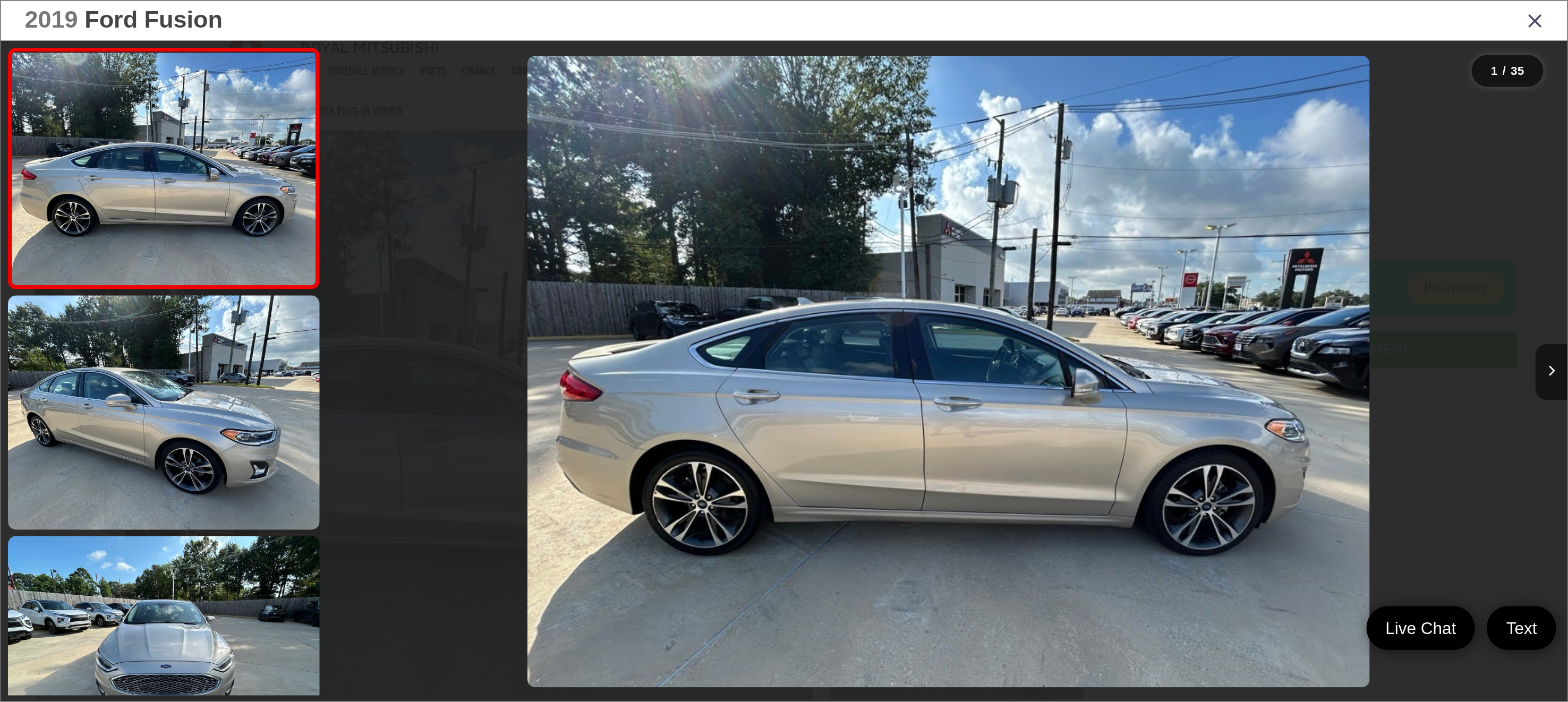 scroll, scrollTop: 115, scrollLeft: 0, axis: vertical 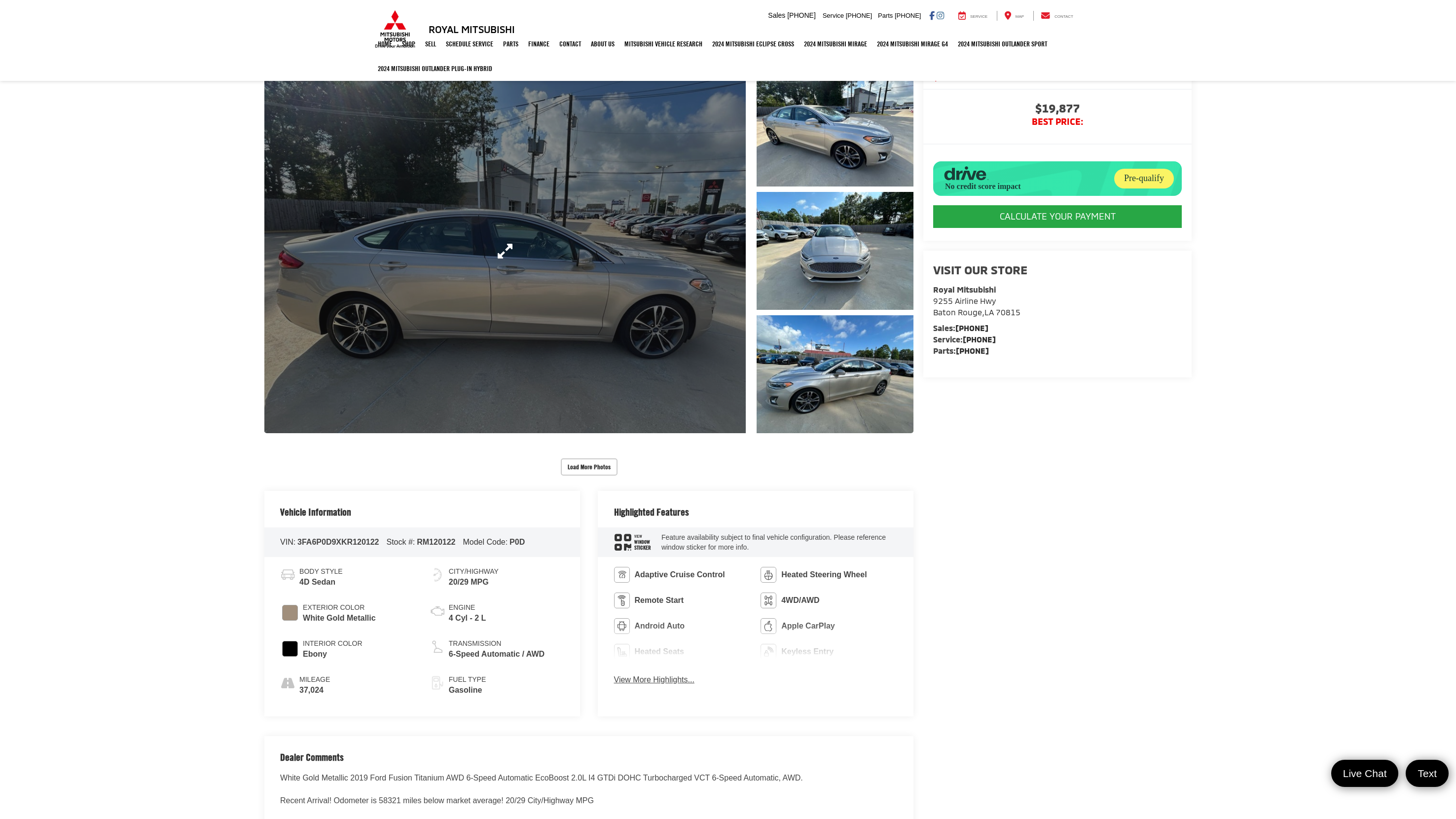 click at bounding box center [505, 251] 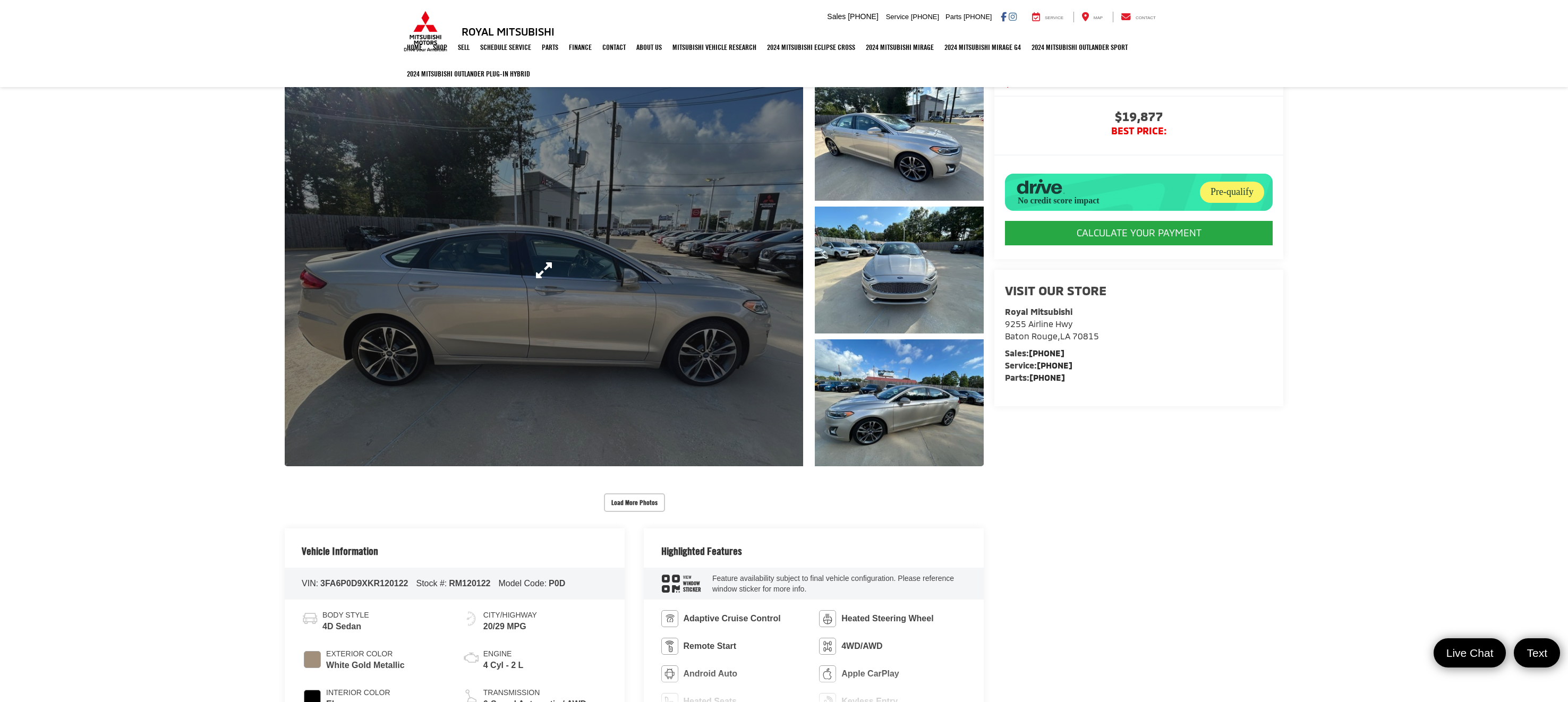 click at bounding box center (544, 270) 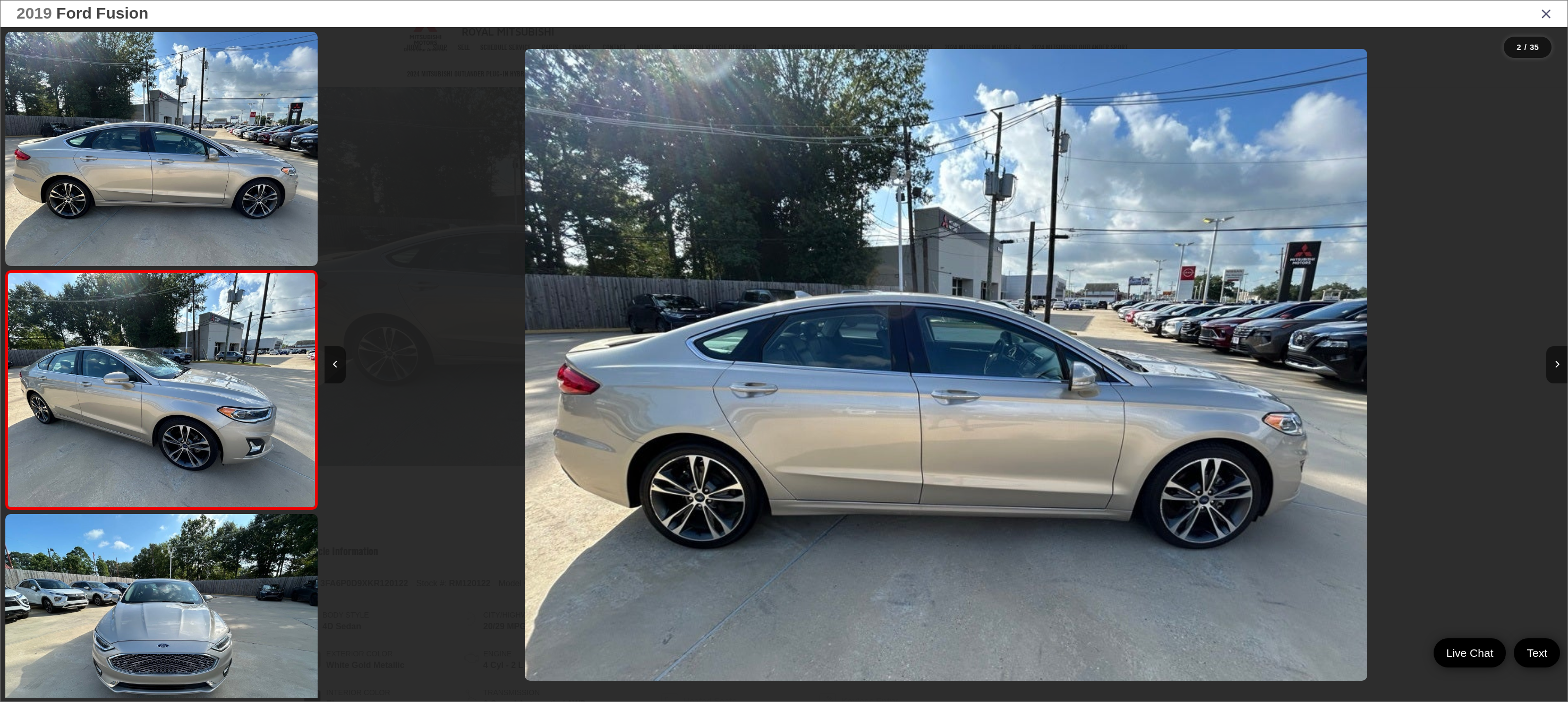 scroll, scrollTop: 0, scrollLeft: 107, axis: horizontal 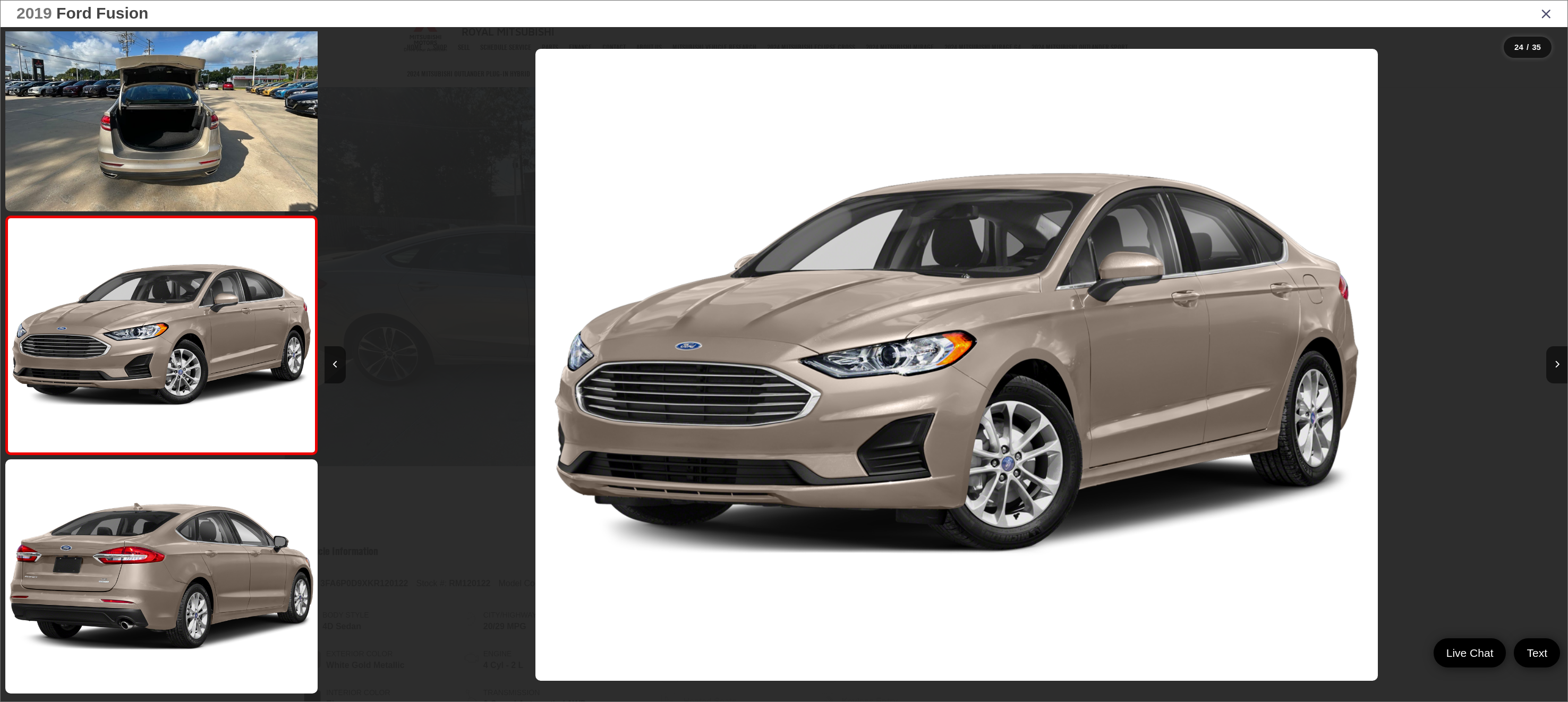 click at bounding box center (1546, 13) 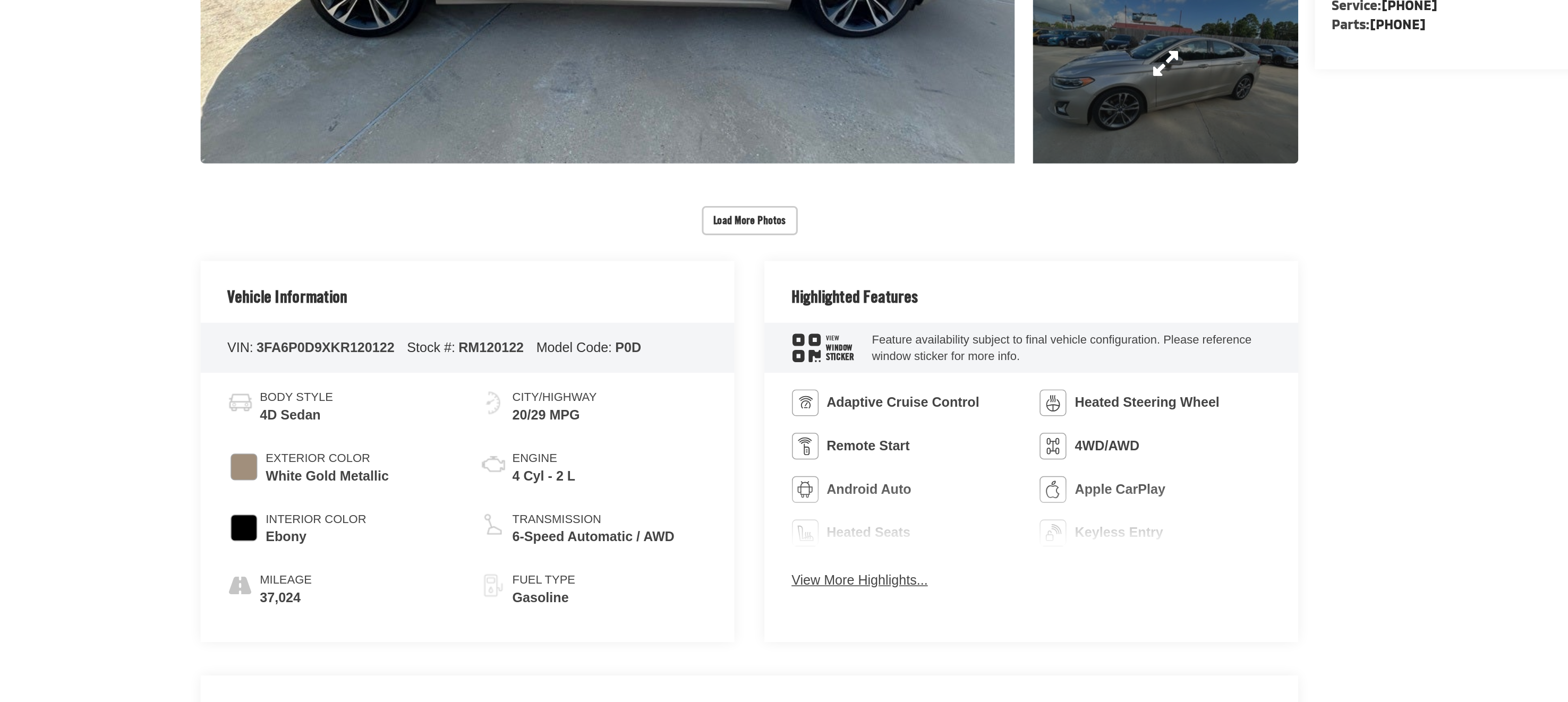 scroll, scrollTop: 234, scrollLeft: 0, axis: vertical 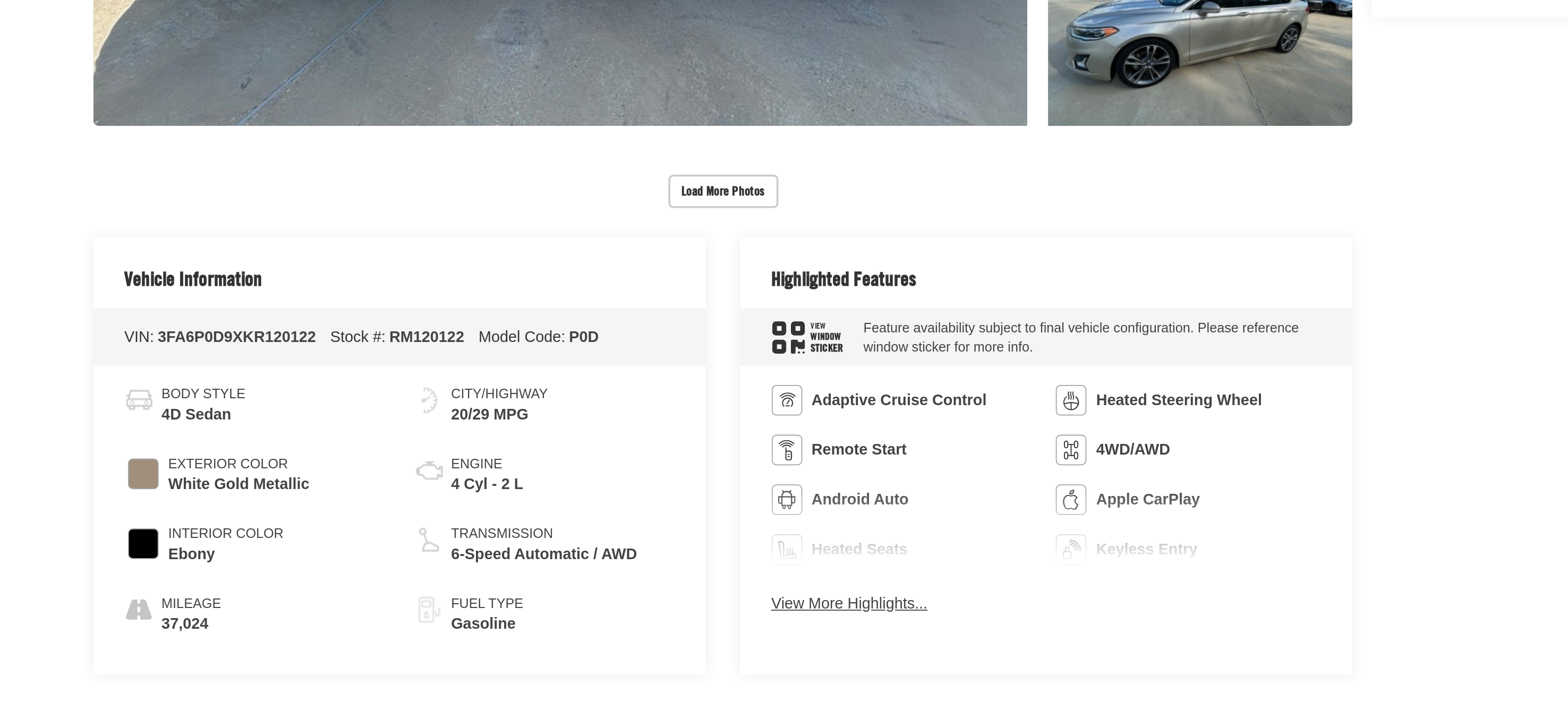 click on "View More Highlights..." at bounding box center (704, 612) 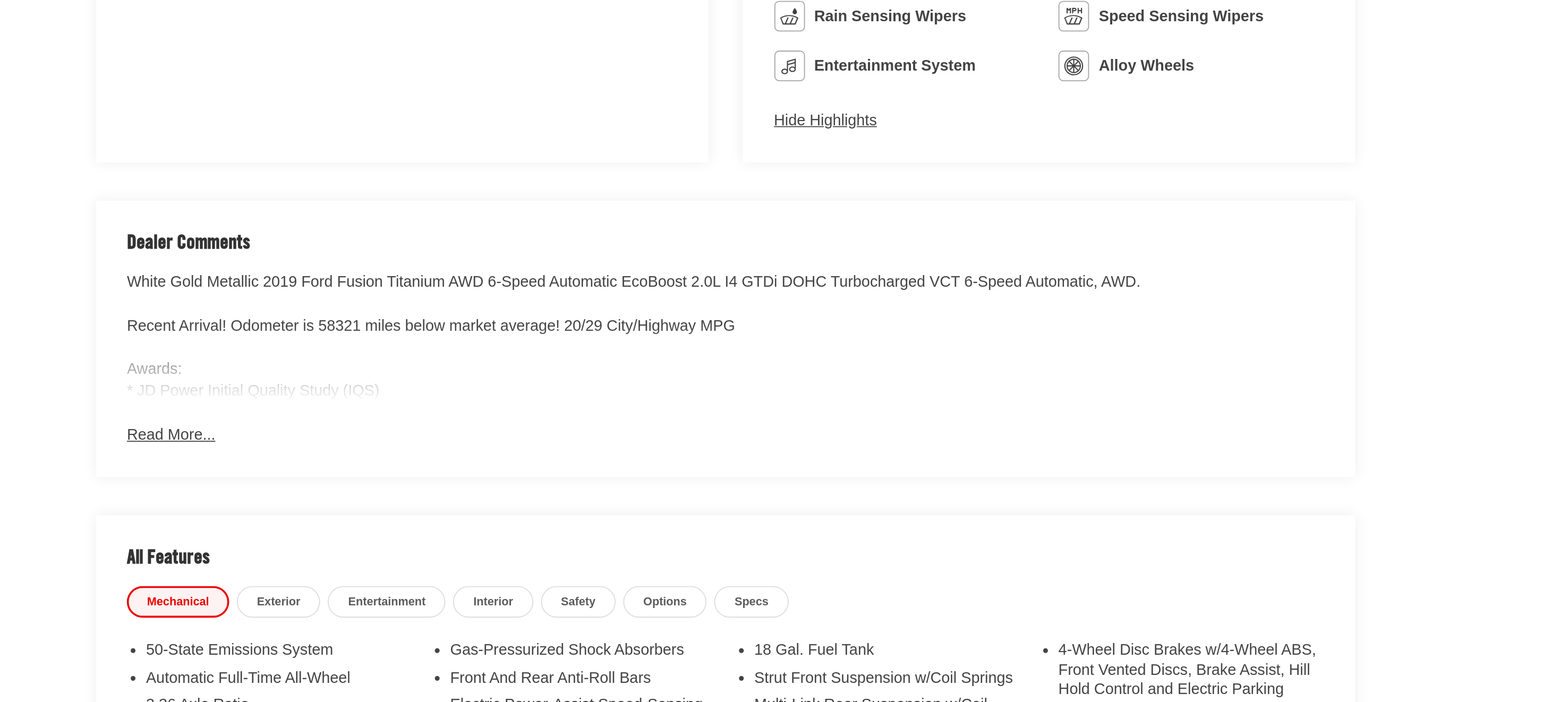 scroll, scrollTop: 684, scrollLeft: 0, axis: vertical 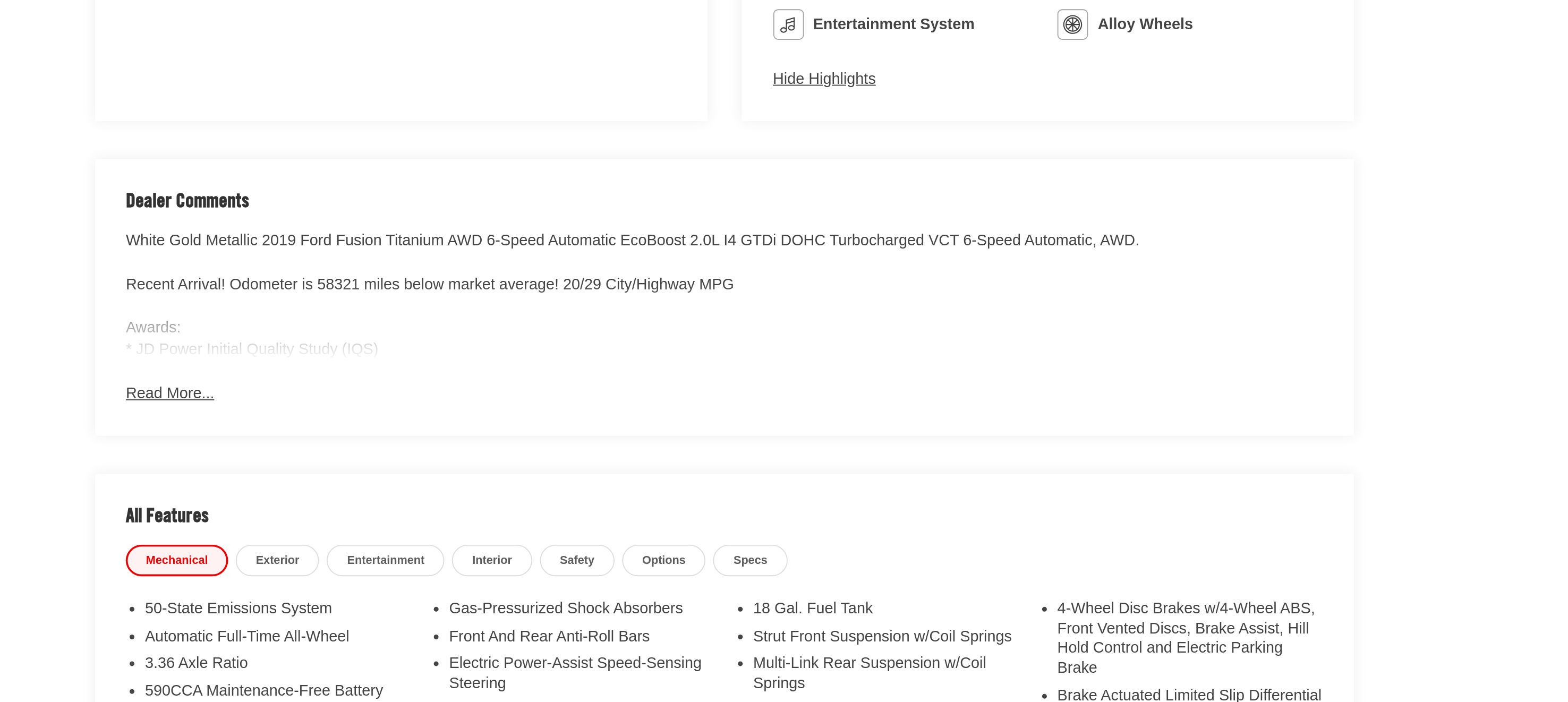 click on "Read More..." at bounding box center [326, 530] 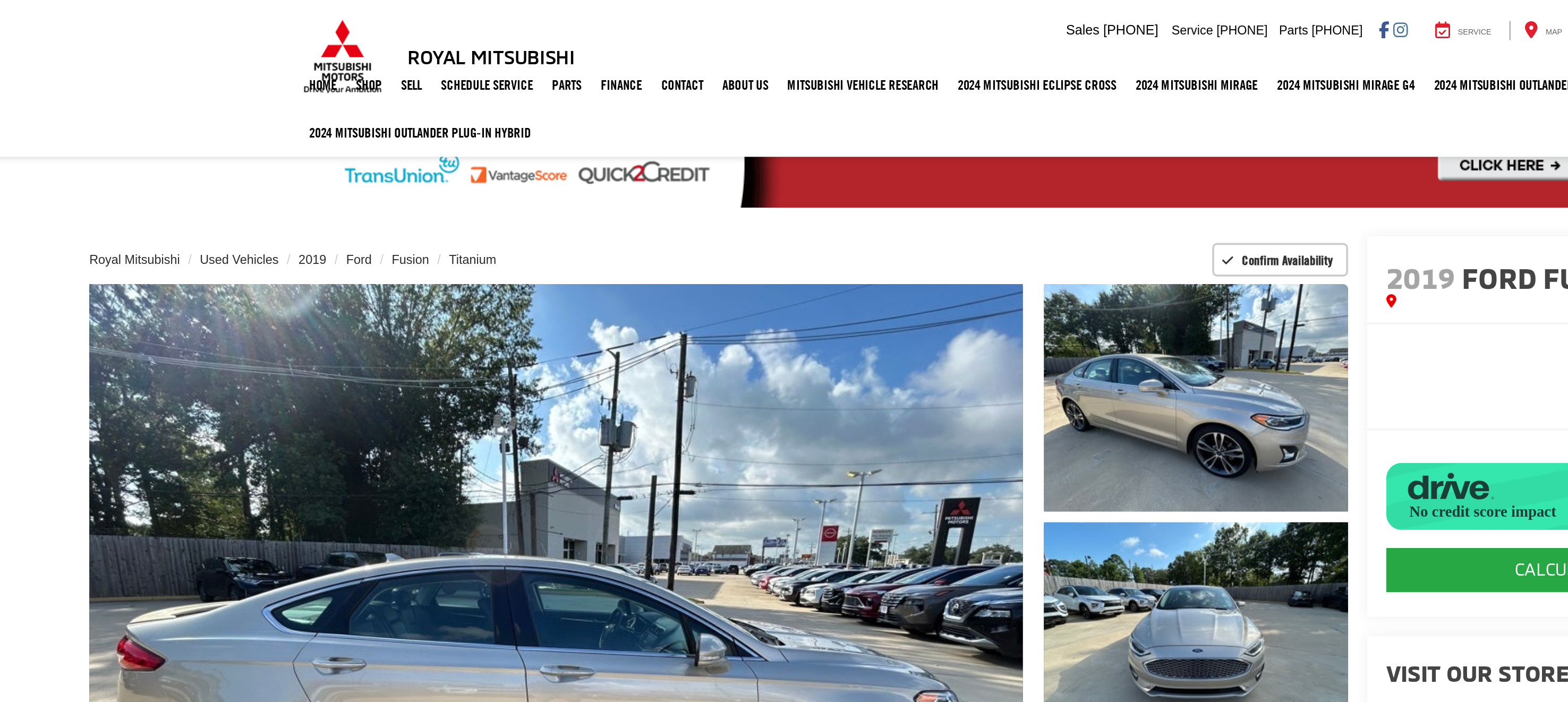 scroll, scrollTop: 0, scrollLeft: 0, axis: both 